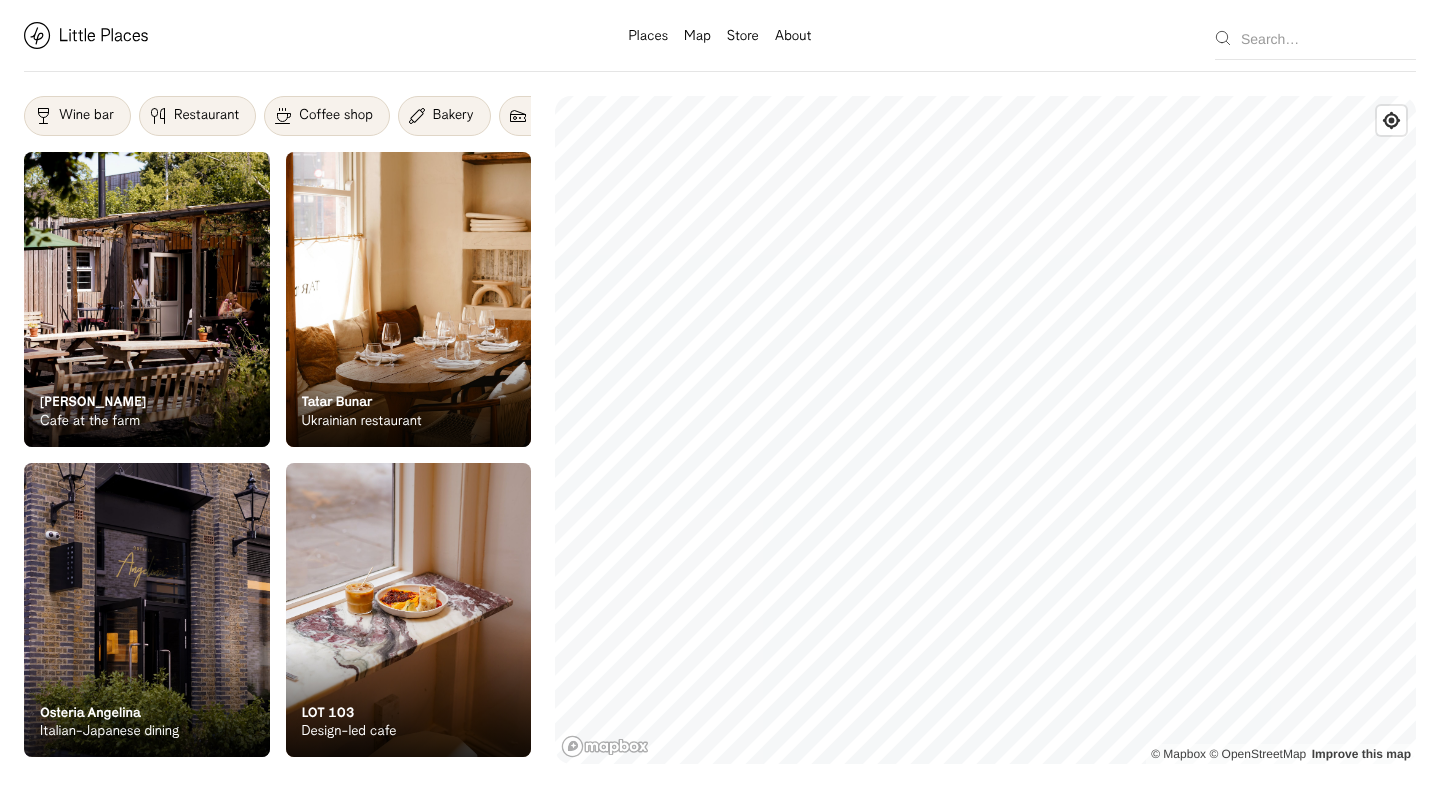 scroll, scrollTop: 0, scrollLeft: 0, axis: both 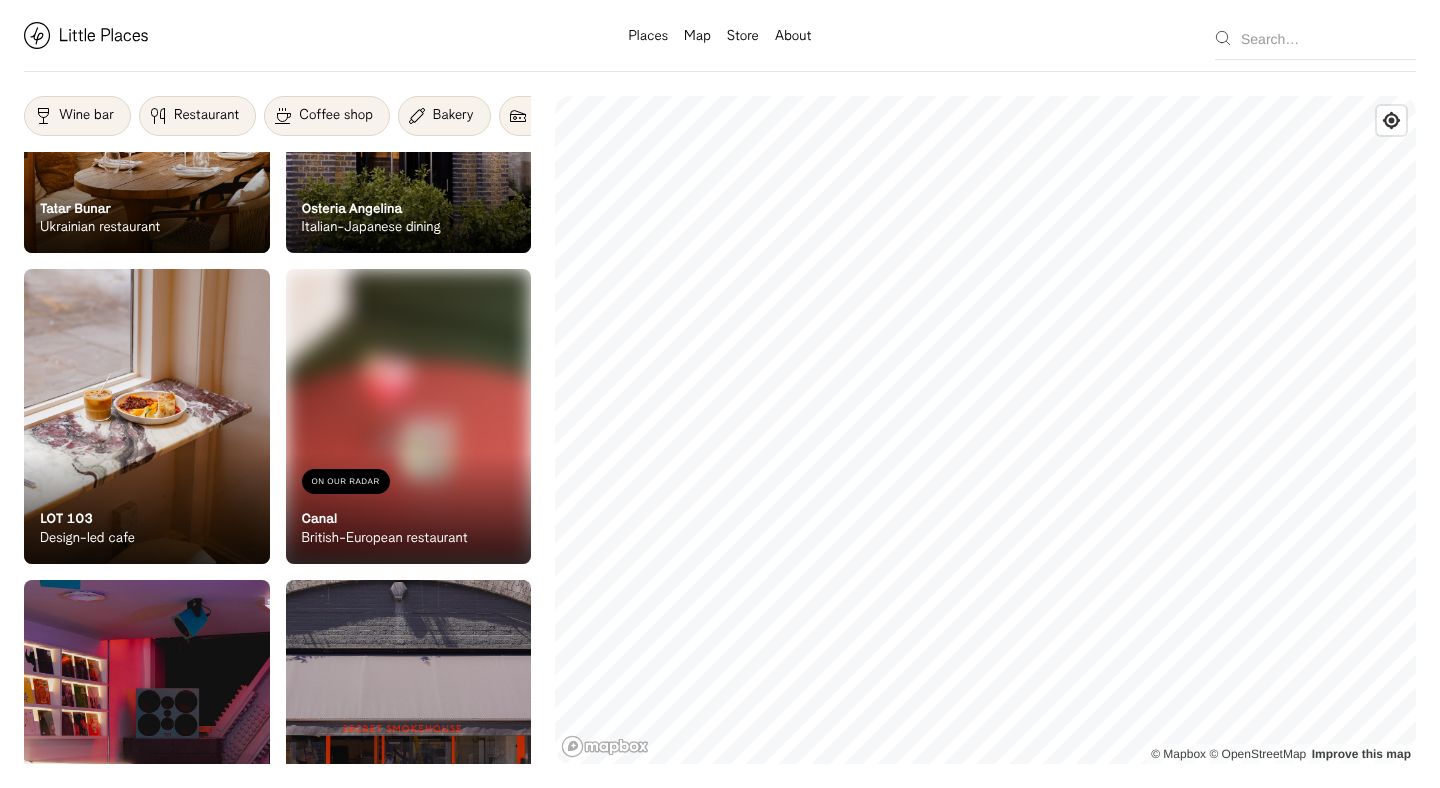 click at bounding box center (409, 416) 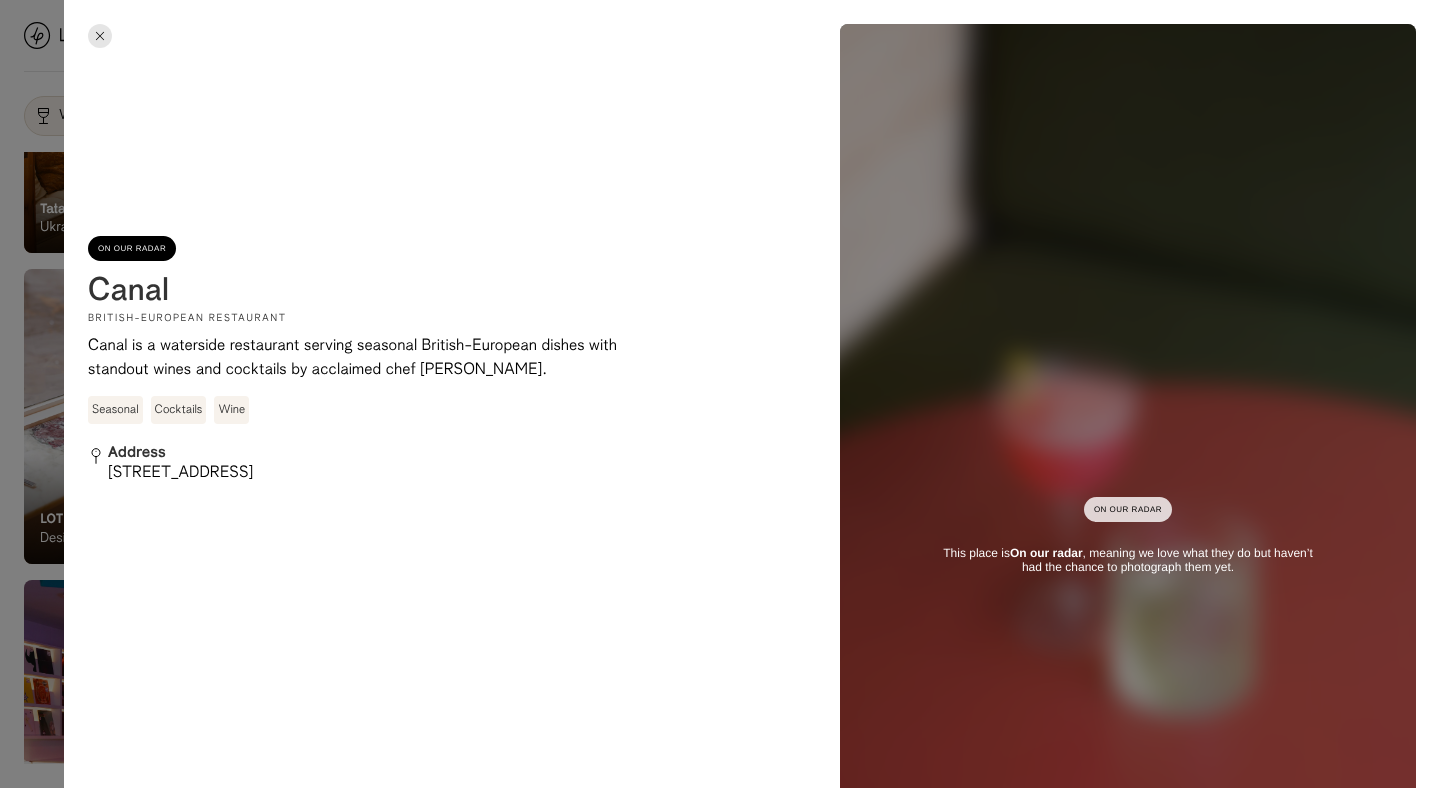 click on "[STREET_ADDRESS]" at bounding box center (278, 473) 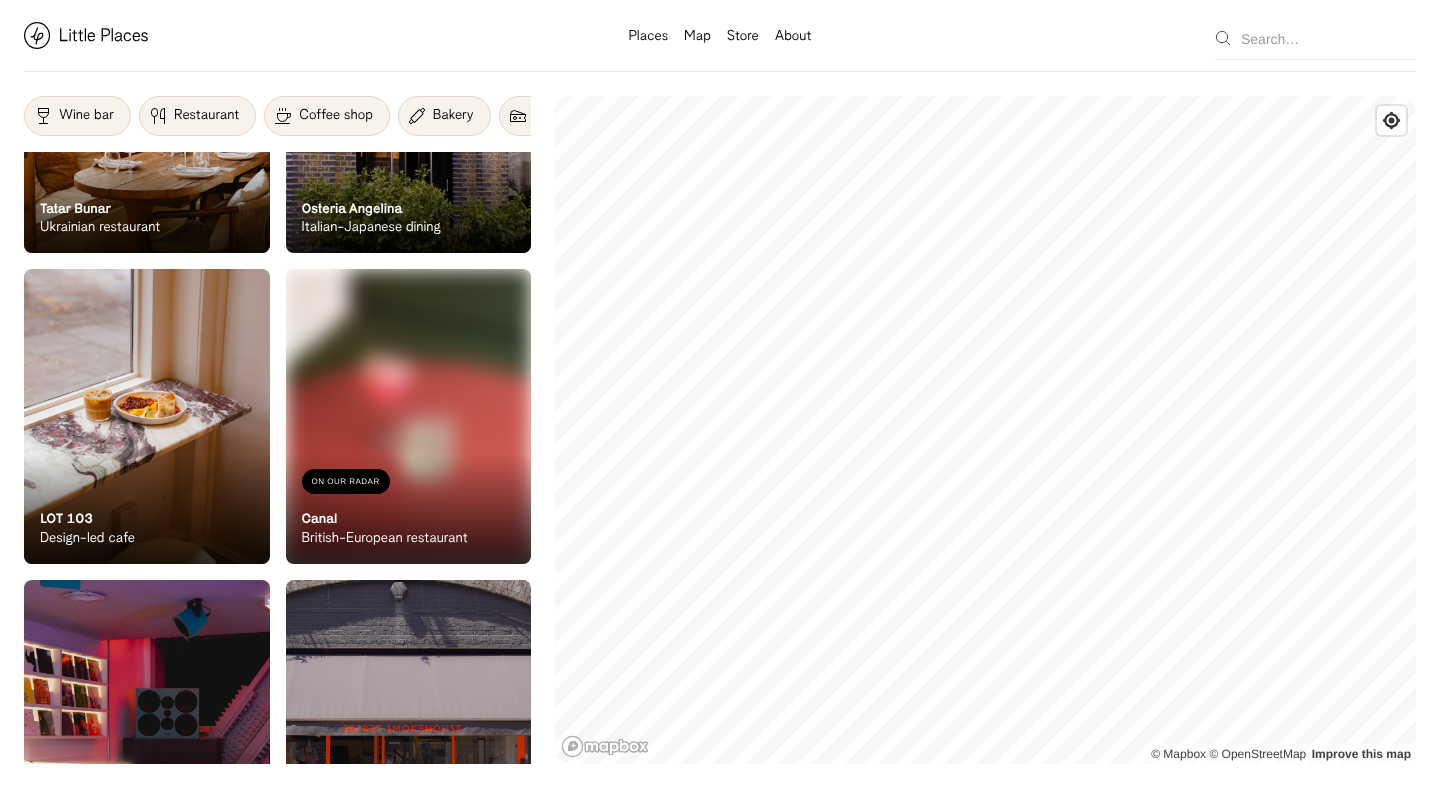 click on "On Our Radar LOT 103 Design-led cafe" at bounding box center [147, 509] 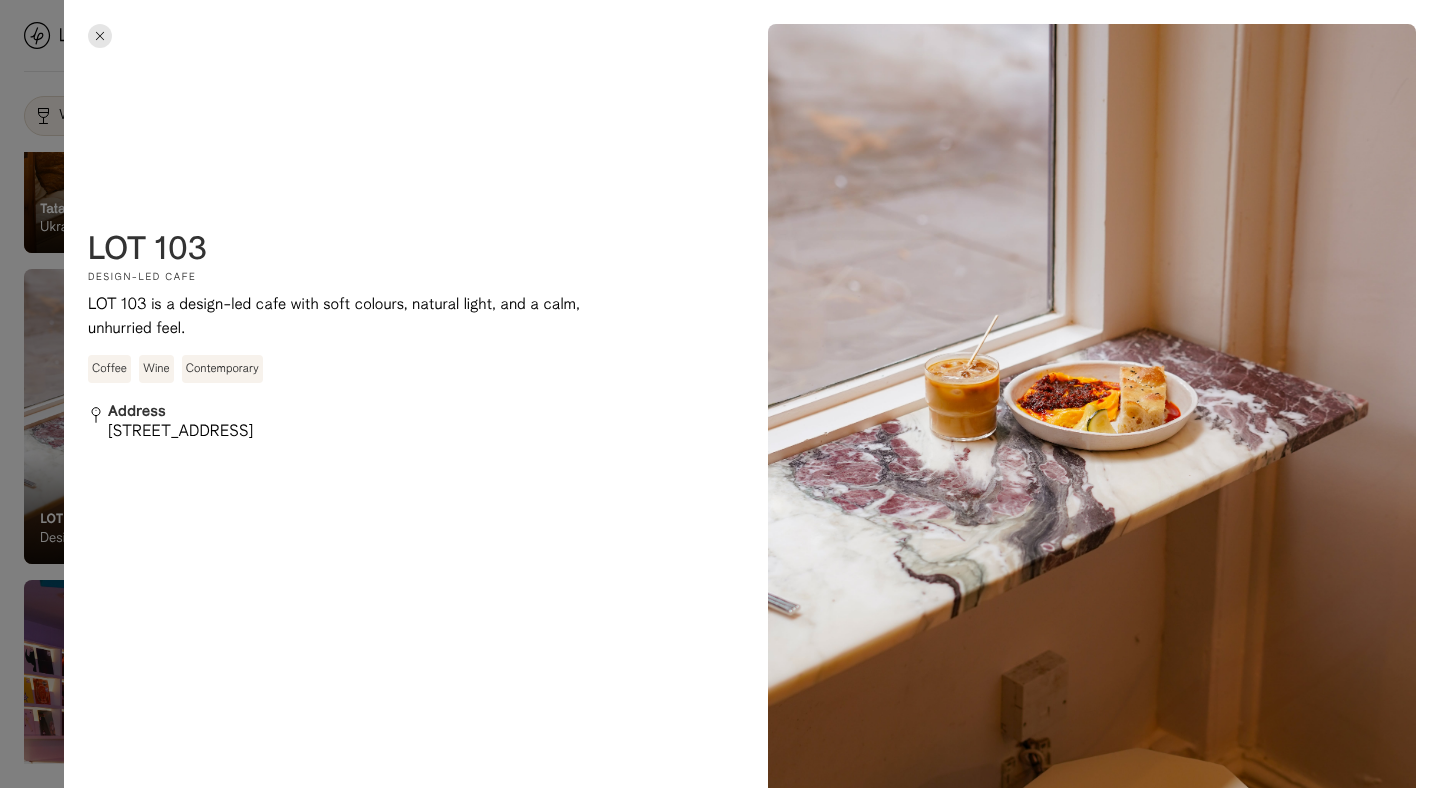 click on "[STREET_ADDRESS]" at bounding box center [278, 432] 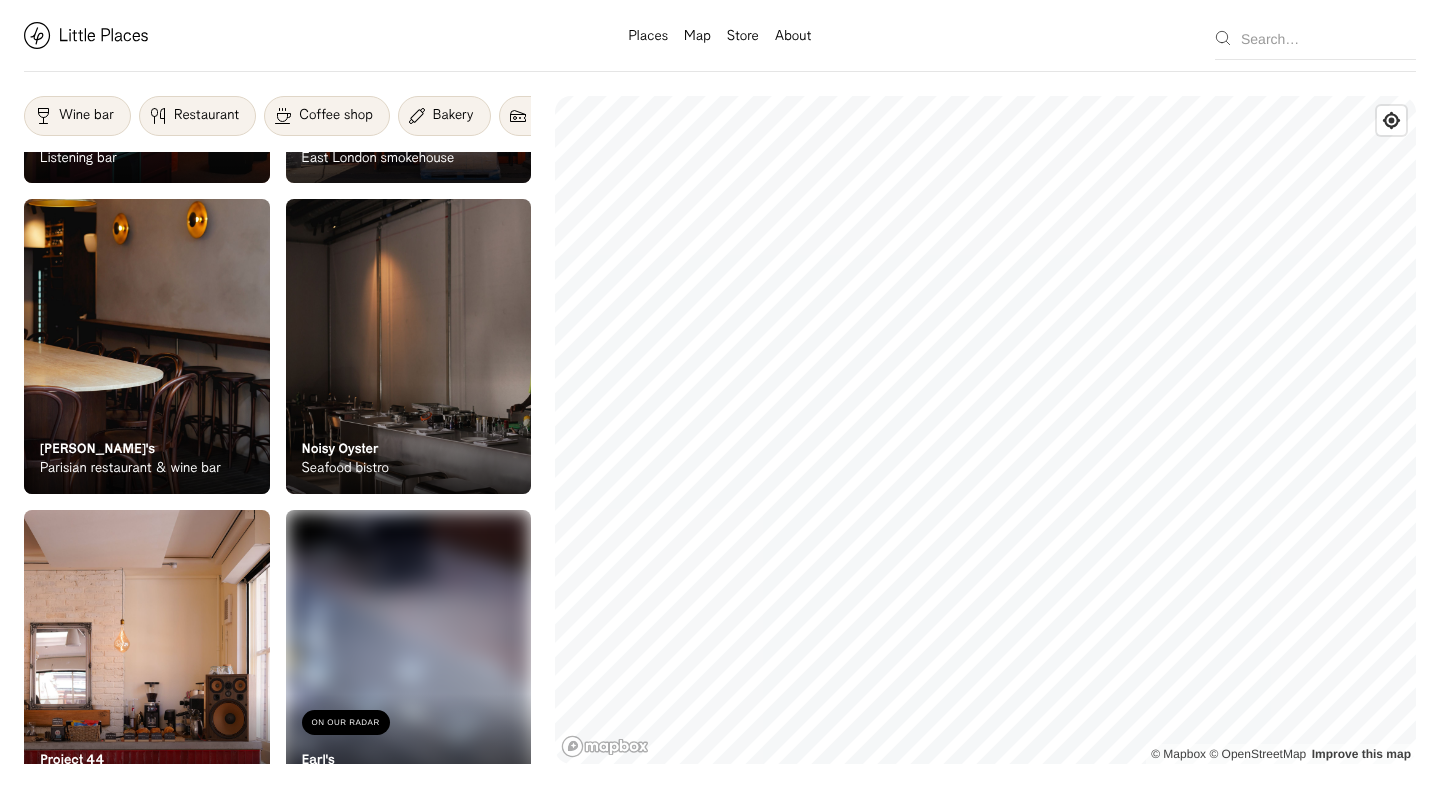 scroll, scrollTop: 1229, scrollLeft: 0, axis: vertical 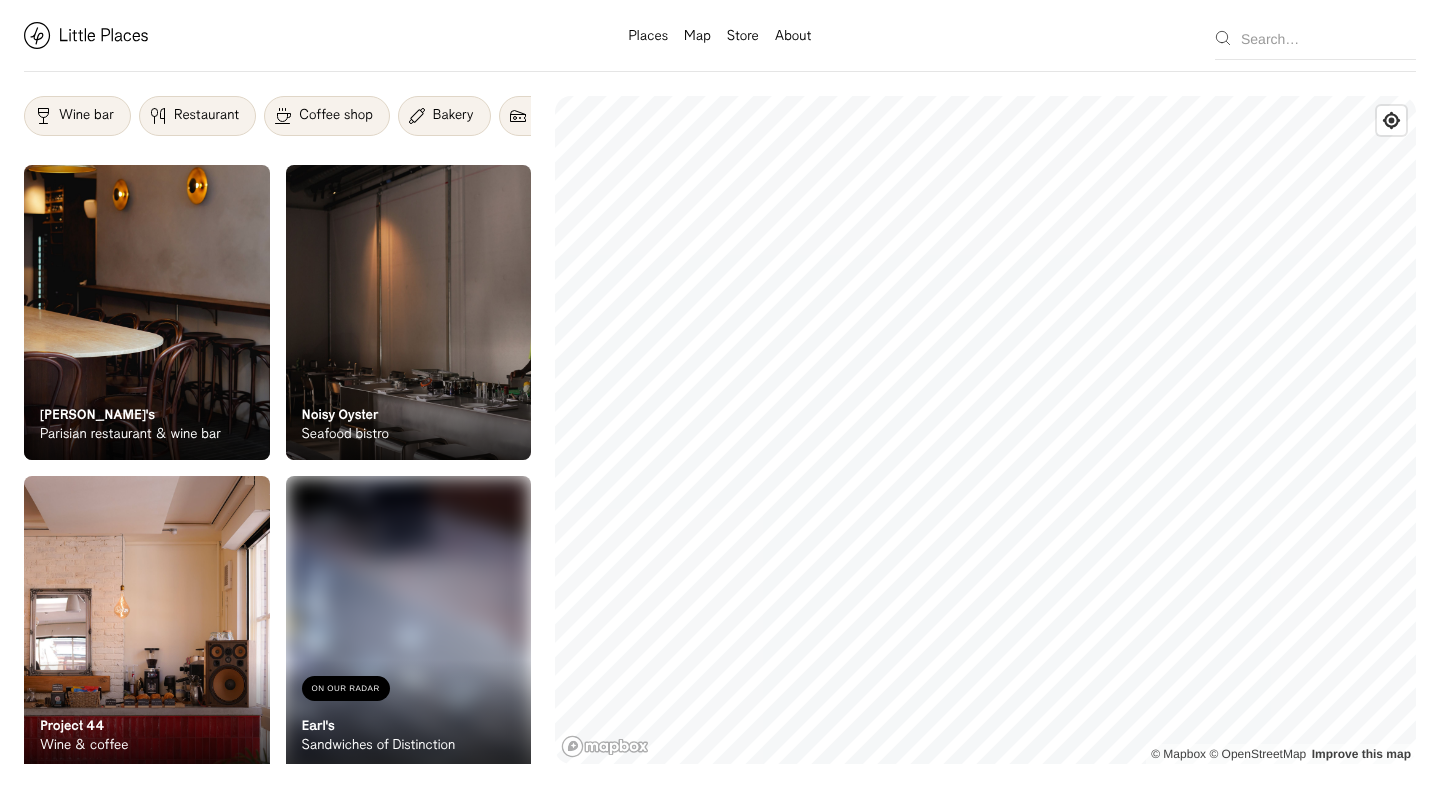 click on "On Our Radar Noisy Oyster Seafood bistro" at bounding box center [409, 405] 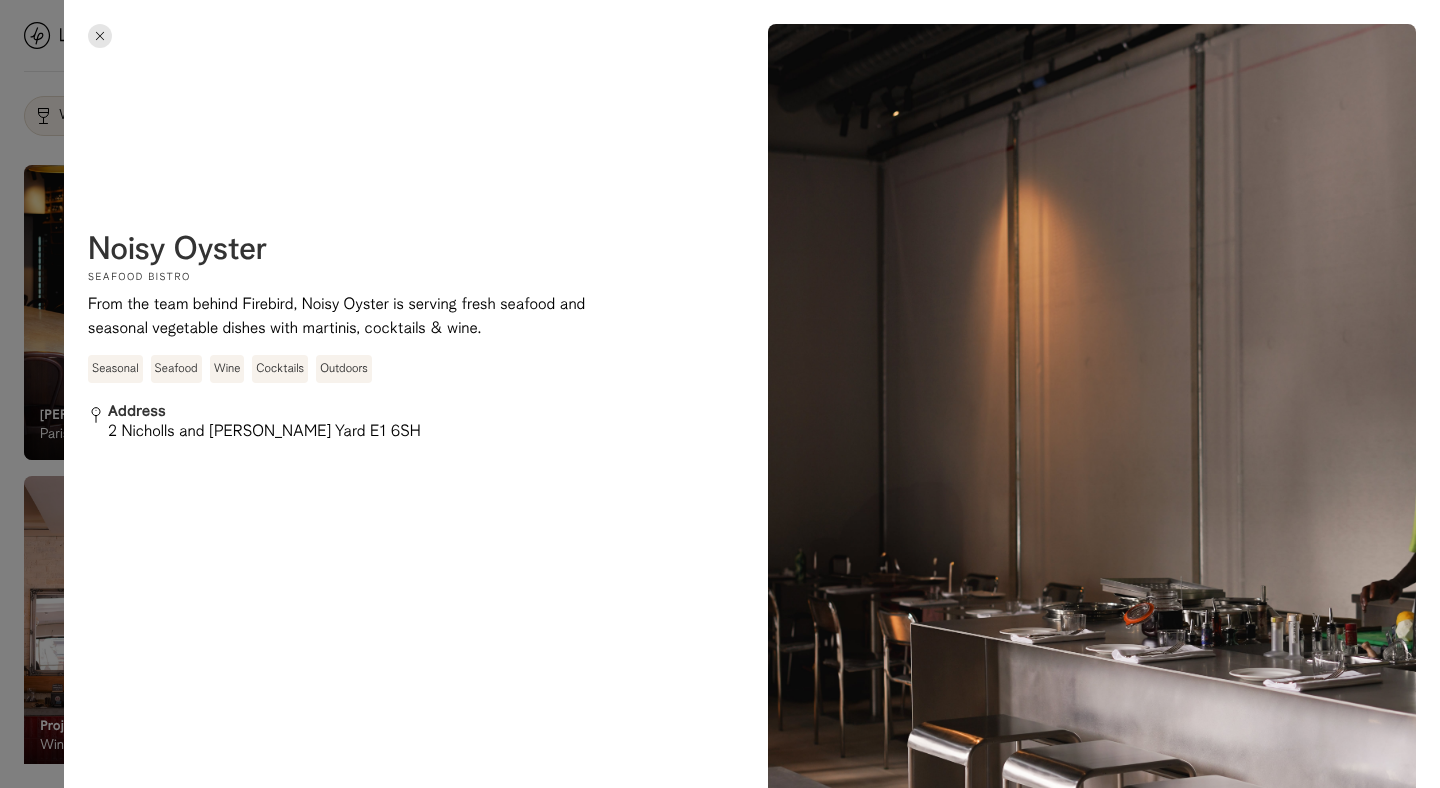 click on "2 Nicholls and [PERSON_NAME] Yard E1 6SH" at bounding box center (278, 432) 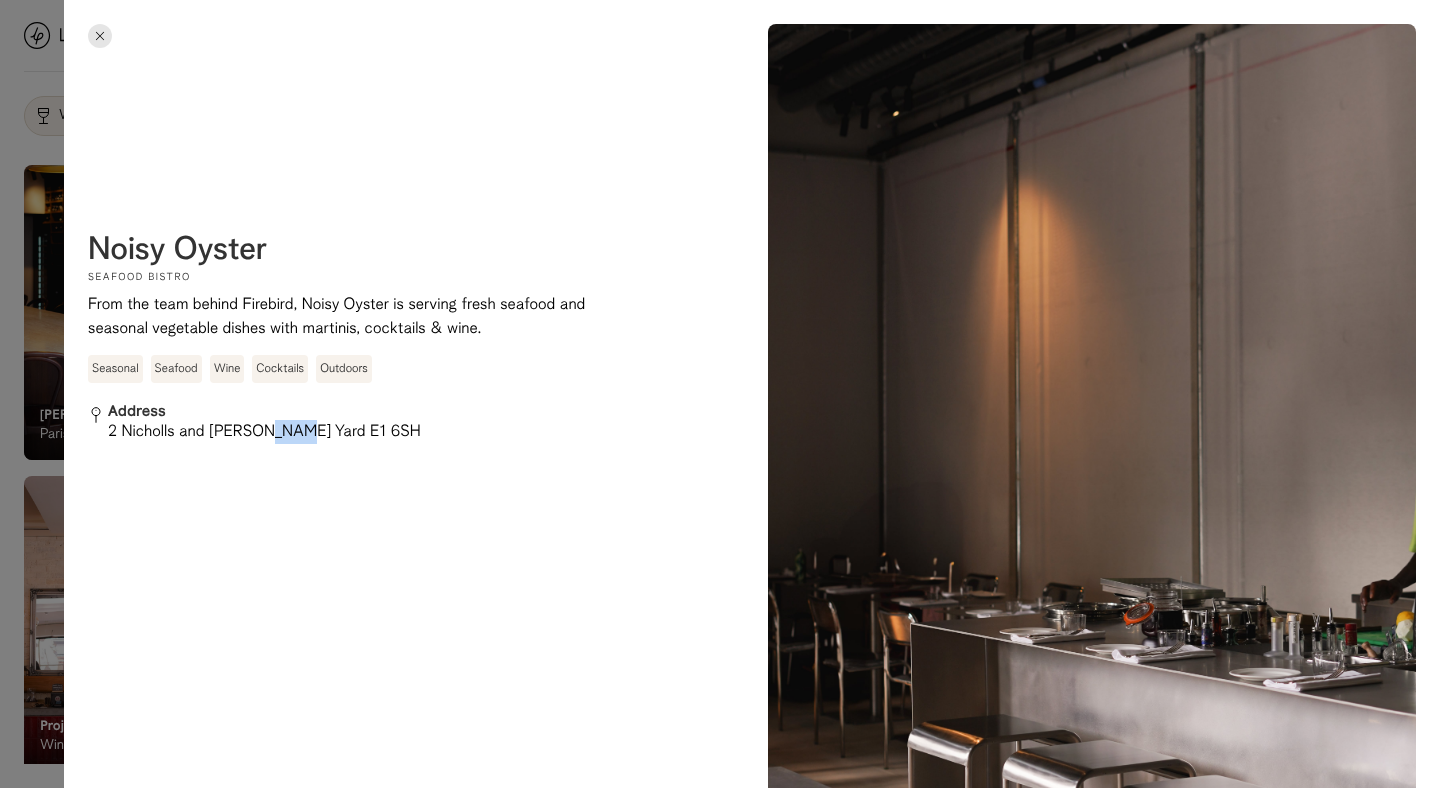 click on "2 Nicholls and [PERSON_NAME] Yard E1 6SH" at bounding box center [278, 432] 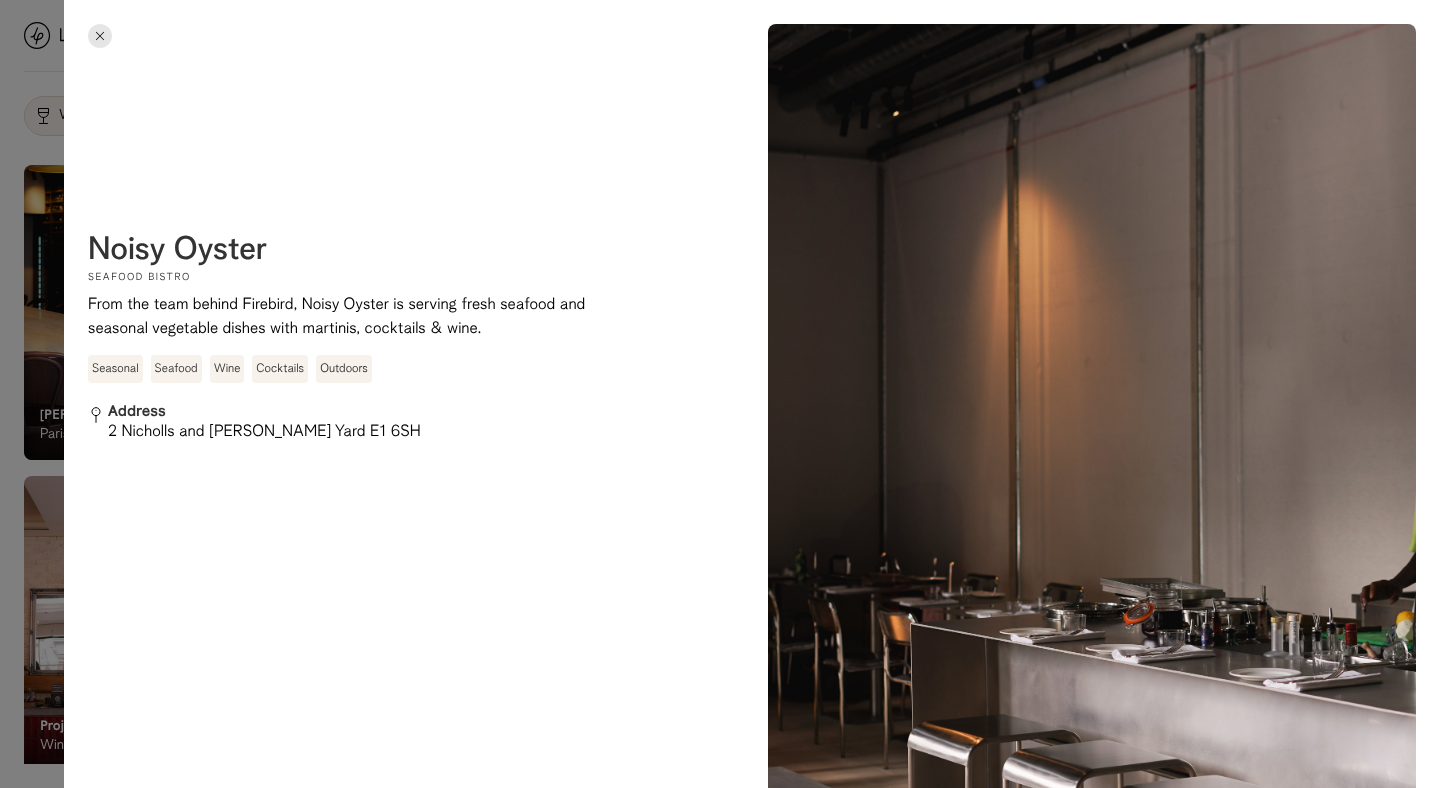 click on "2 Nicholls and [PERSON_NAME] Yard E1 6SH" at bounding box center (278, 432) 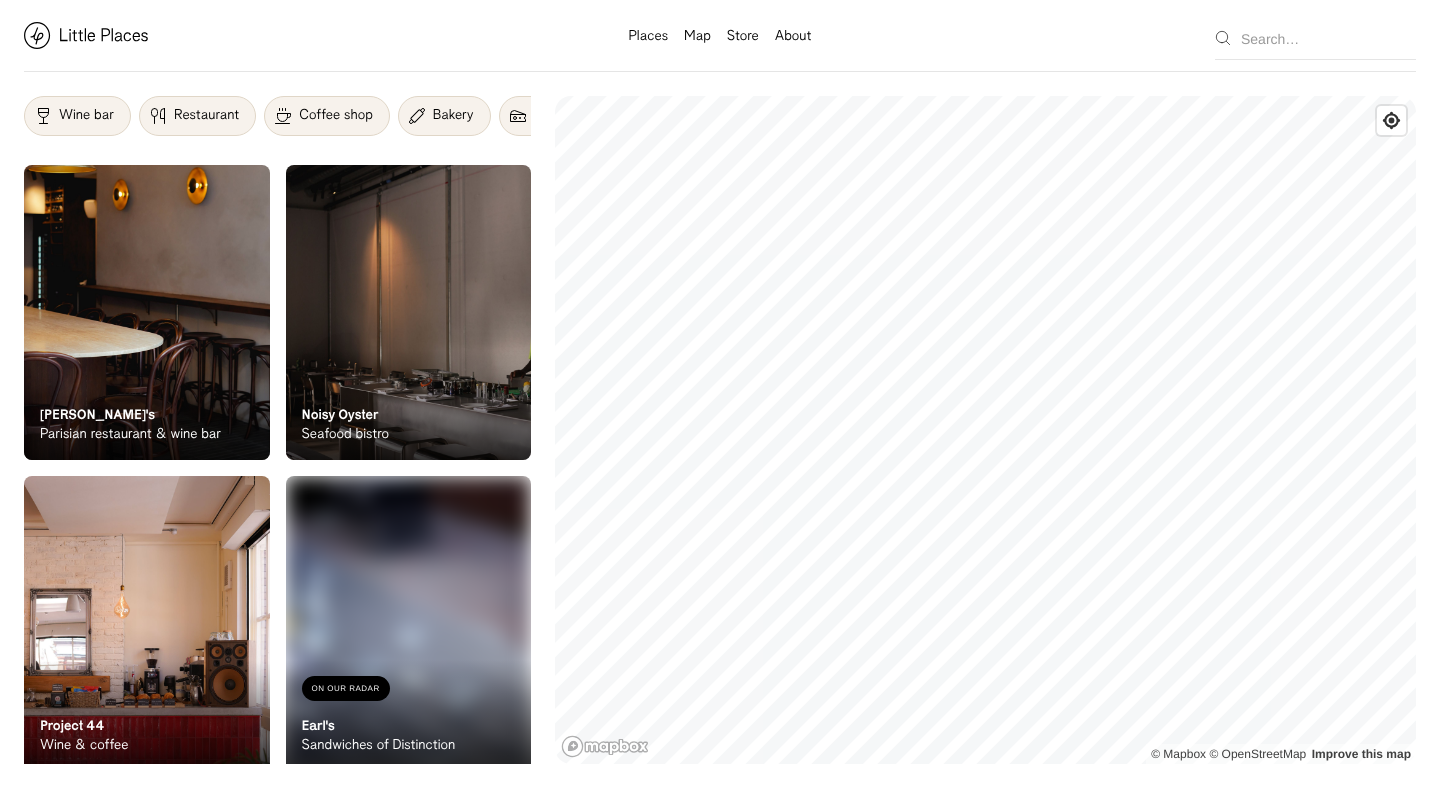 click on "On Our Radar [PERSON_NAME]'s Parisian restaurant & wine bar" at bounding box center (147, 405) 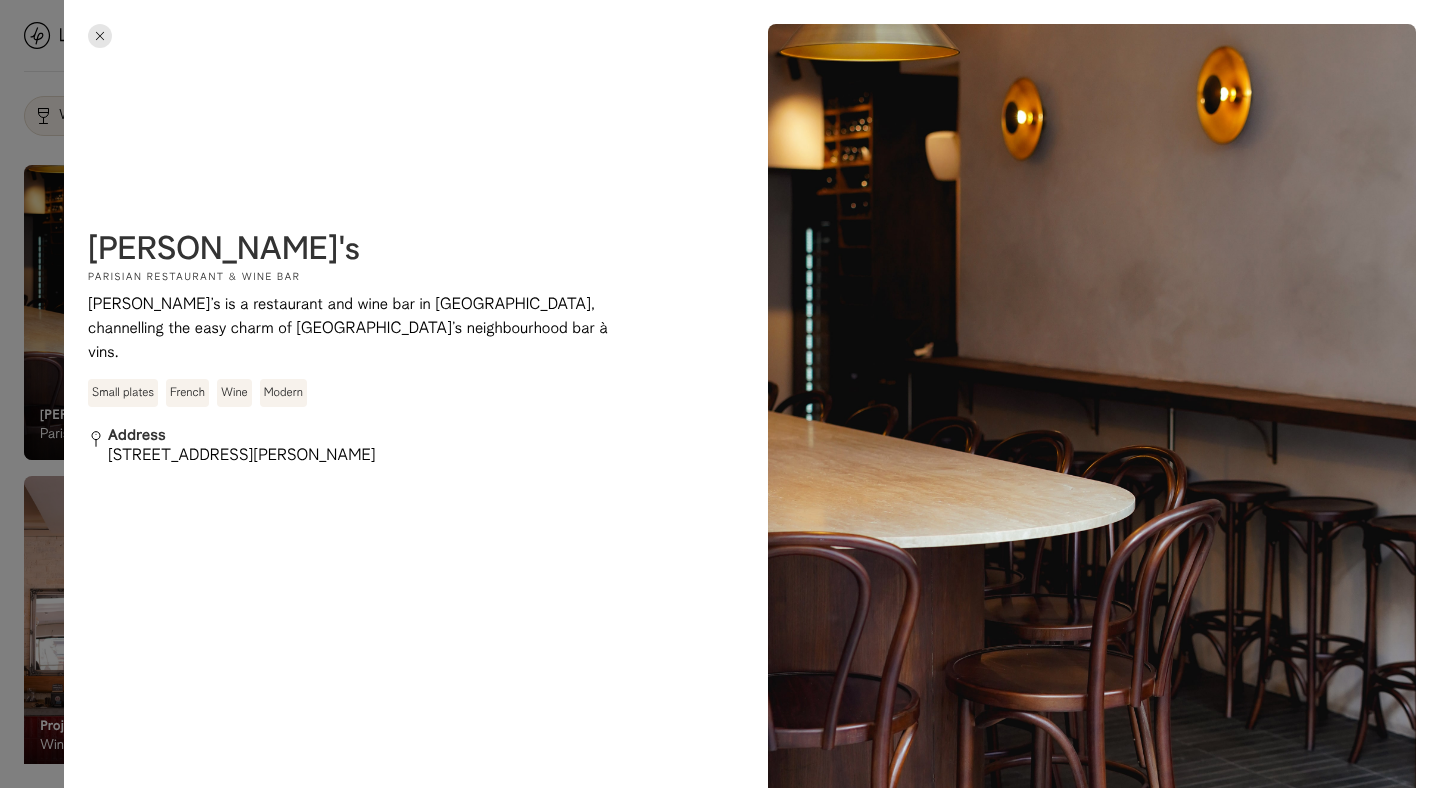 click on "[STREET_ADDRESS][PERSON_NAME]" at bounding box center (278, 456) 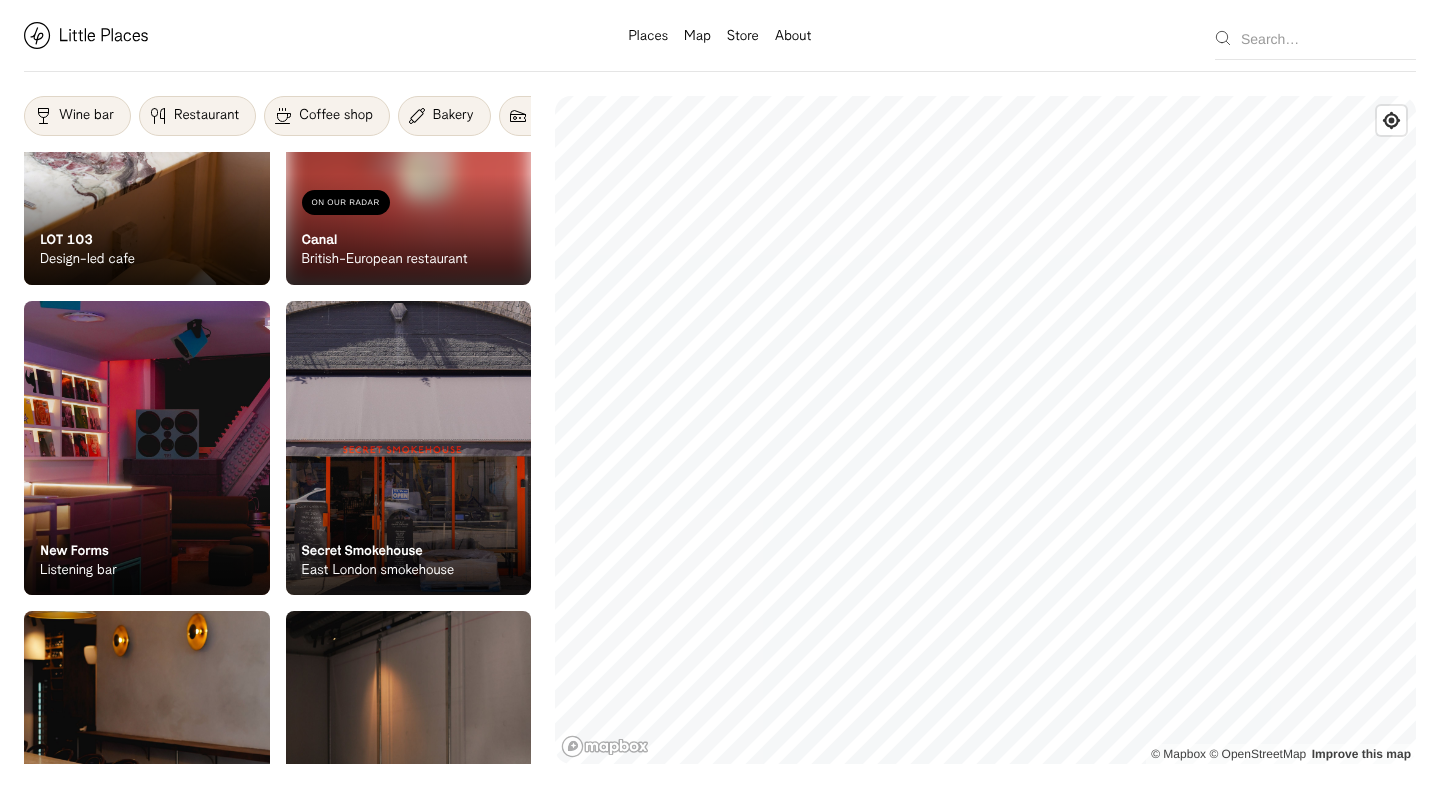 scroll, scrollTop: 936, scrollLeft: 0, axis: vertical 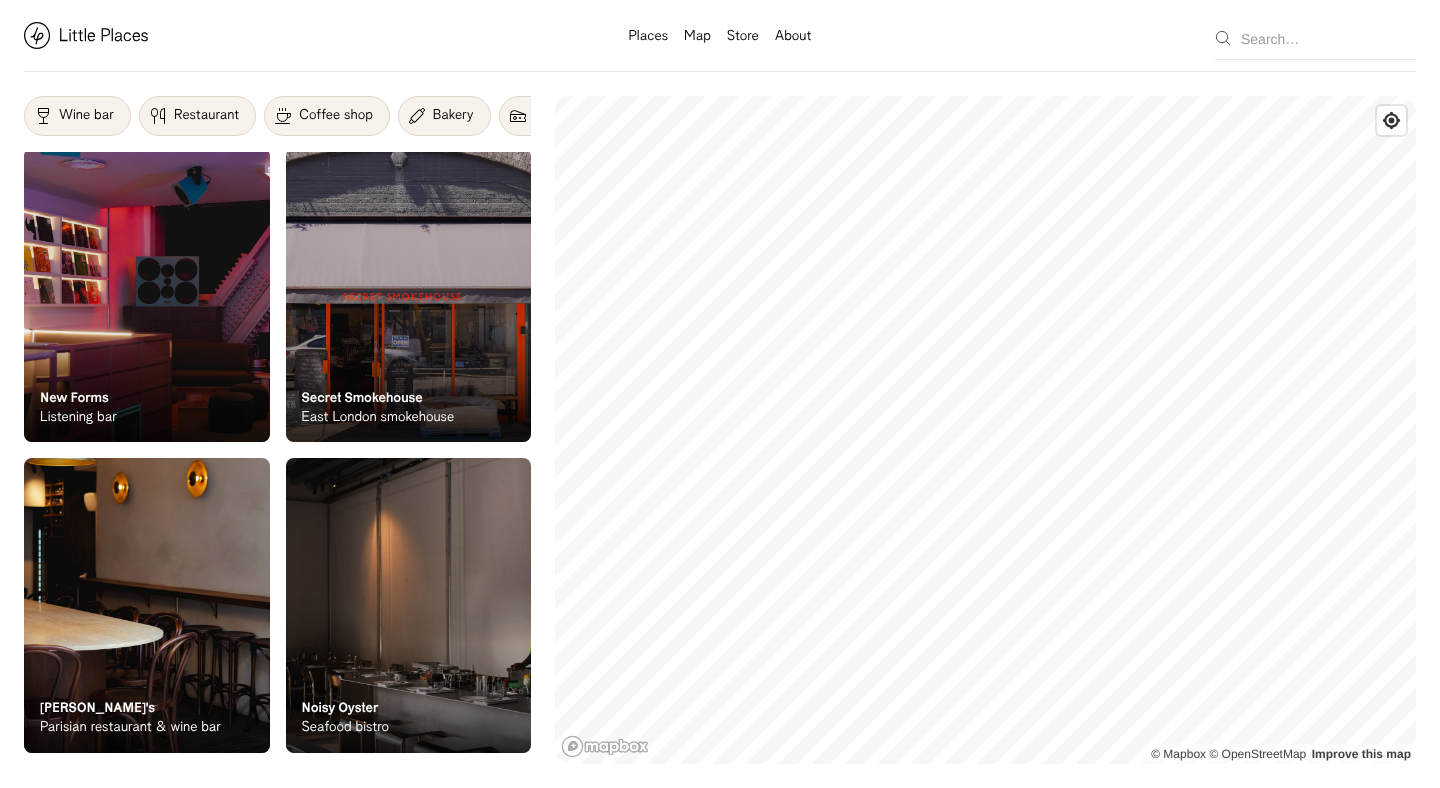click on "On Our Radar Secret Smokehouse East London smokehouse" at bounding box center (409, 387) 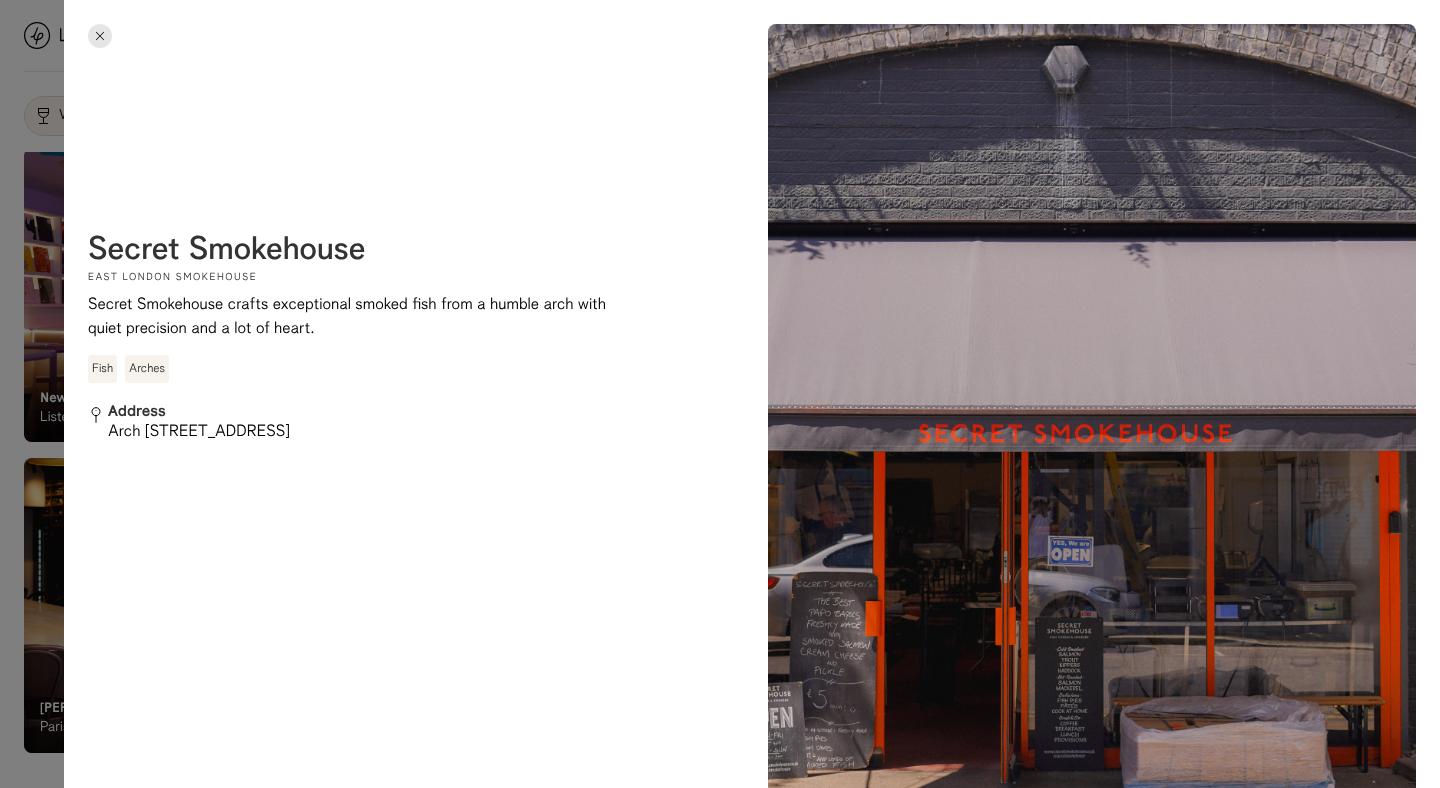 click on "Arch [STREET_ADDRESS]" at bounding box center [278, 432] 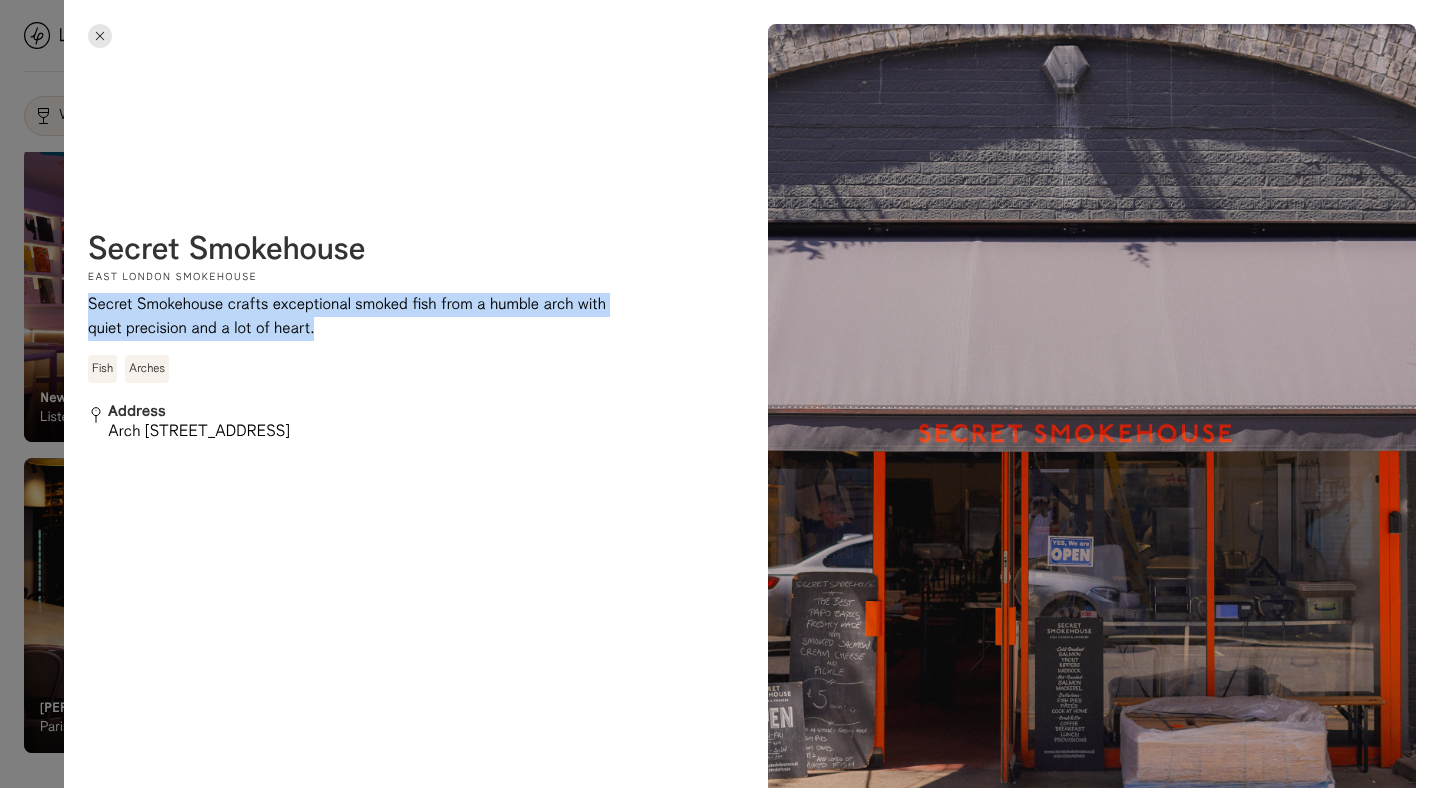 drag, startPoint x: 324, startPoint y: 328, endPoint x: 92, endPoint y: 310, distance: 232.69724 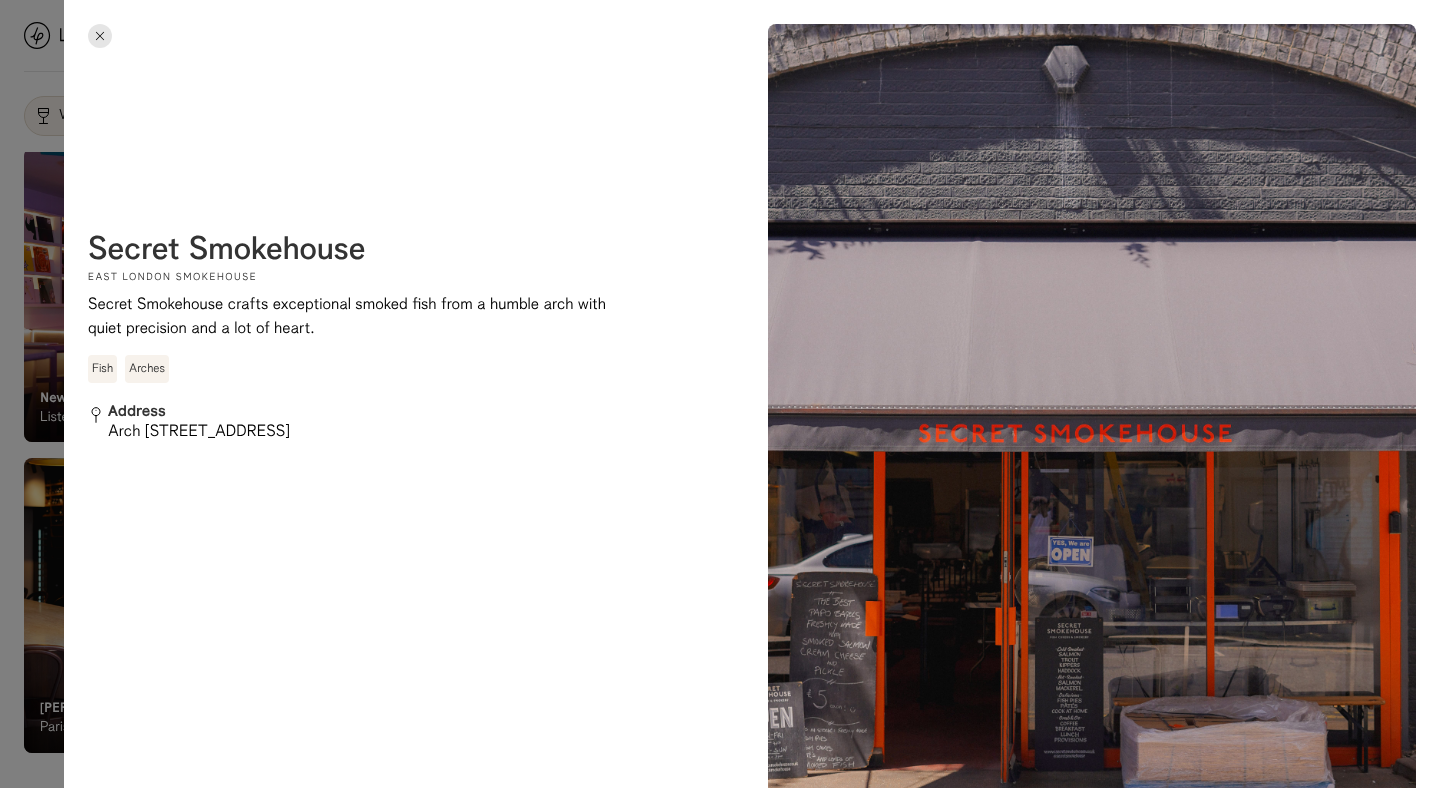 click at bounding box center [100, 36] 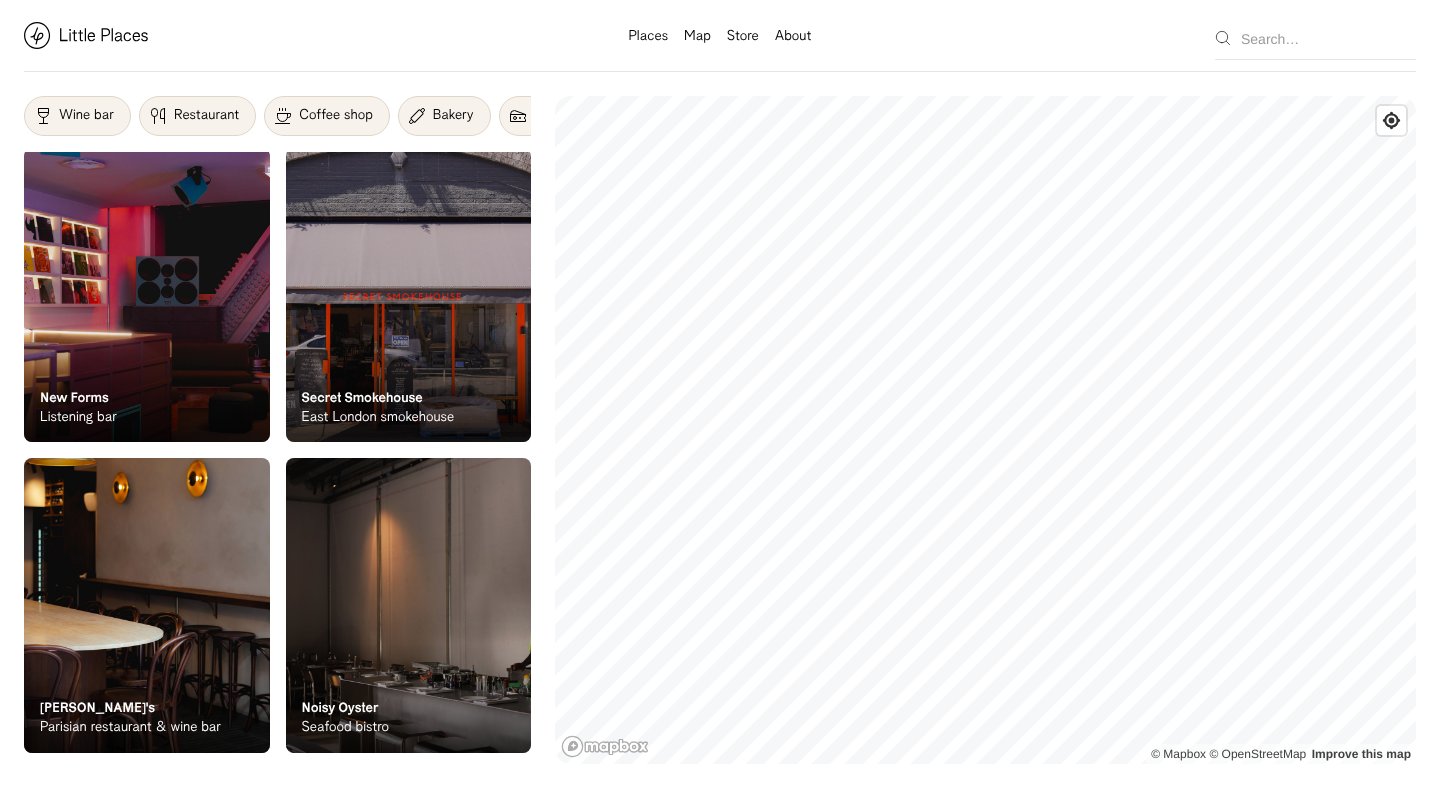 click on "On Our Radar New Forms Listening bar" at bounding box center [147, 387] 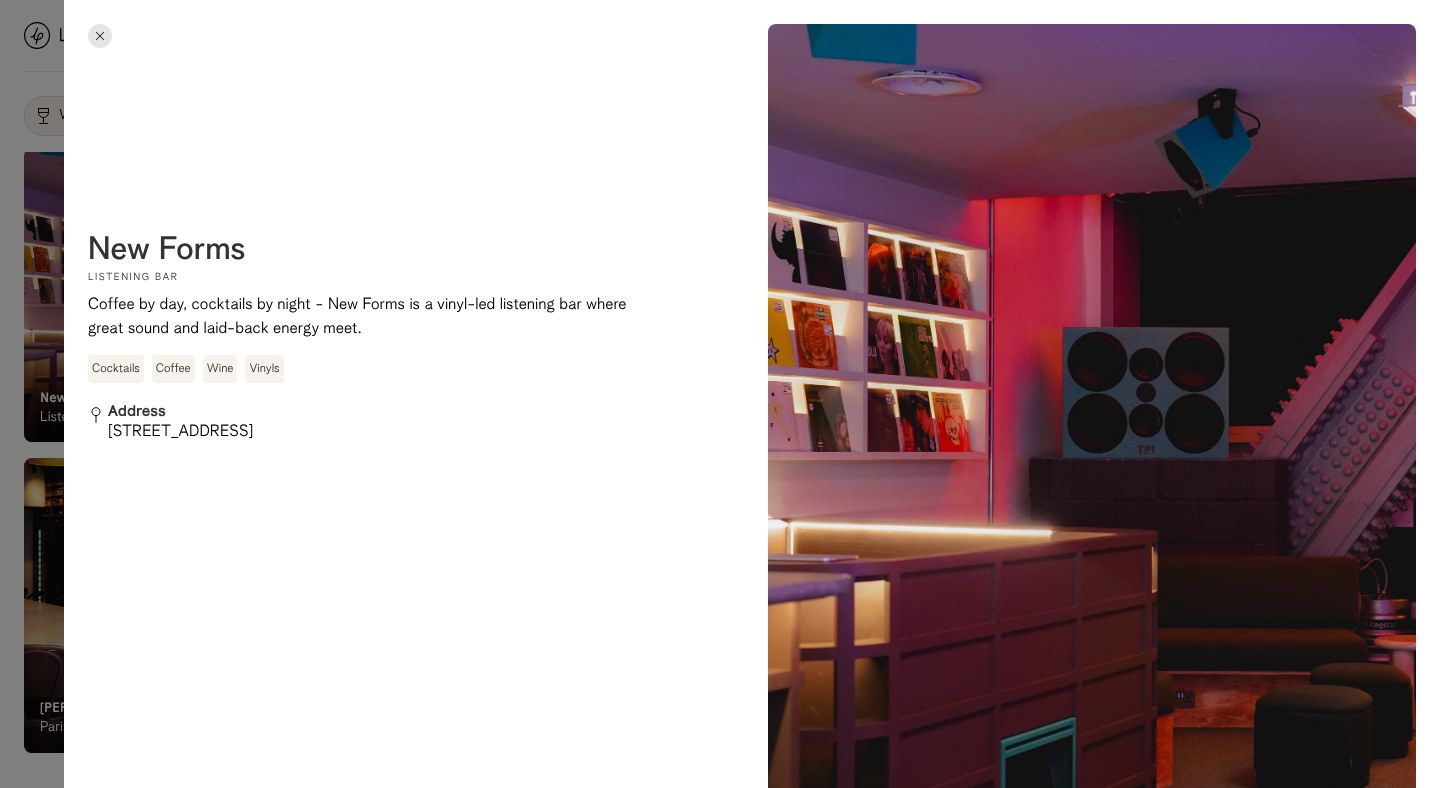 click on "[STREET_ADDRESS]" at bounding box center [278, 432] 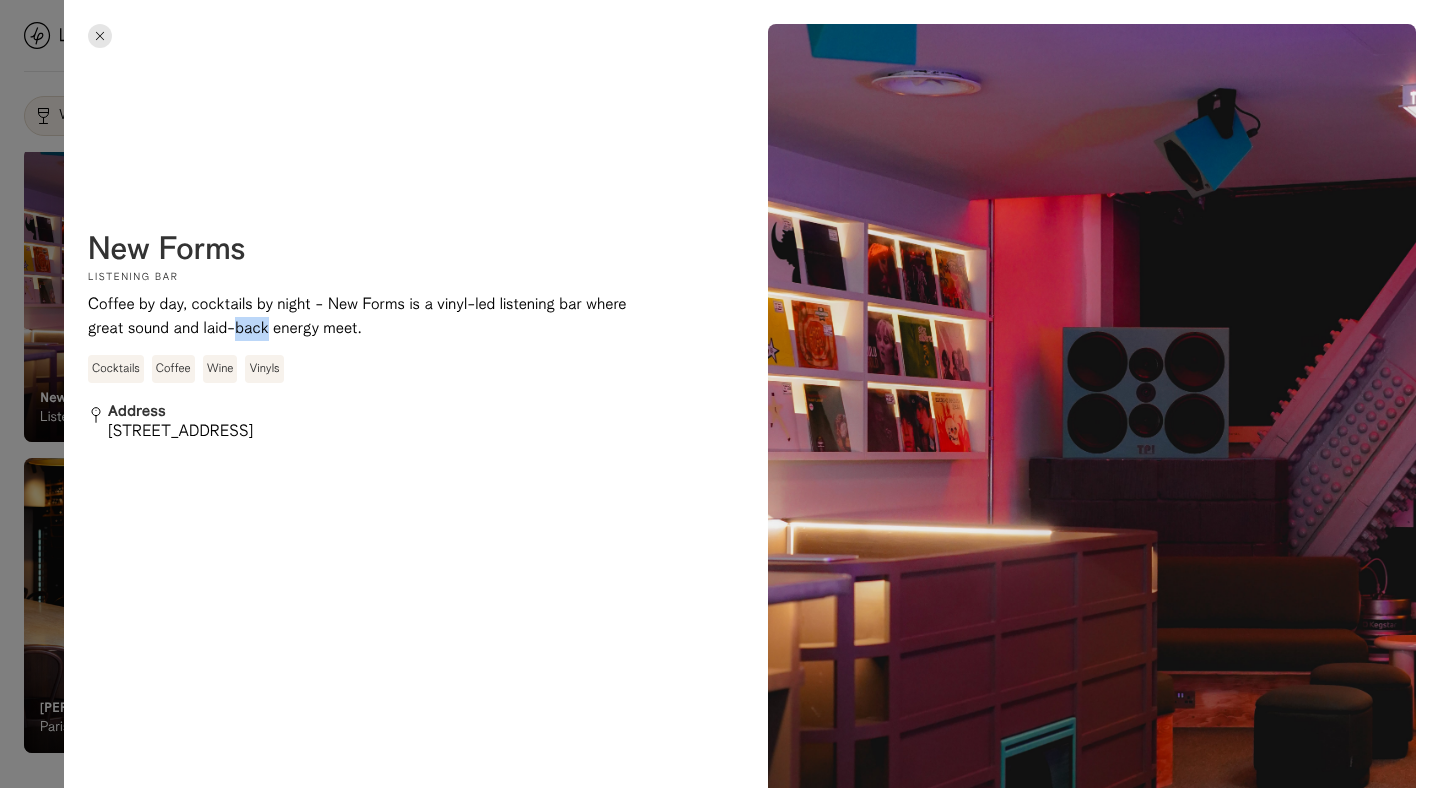 click on "Coffee by day, cocktails by night - New Forms is a vinyl-led listening bar where great sound and laid-back energy meet." at bounding box center (358, 317) 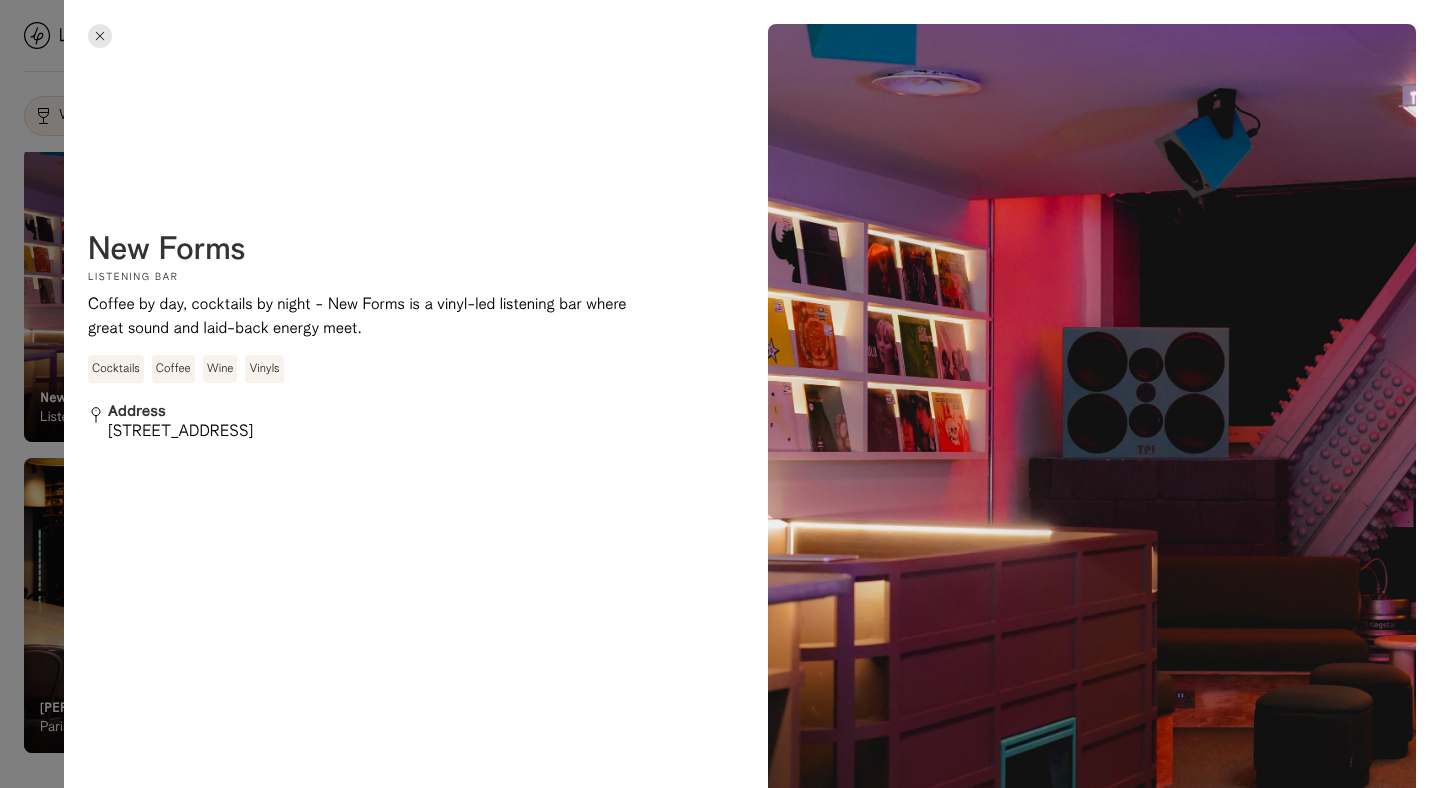 click on "Coffee by day, cocktails by night - New Forms is a vinyl-led listening bar where great sound and laid-back energy meet." at bounding box center [358, 317] 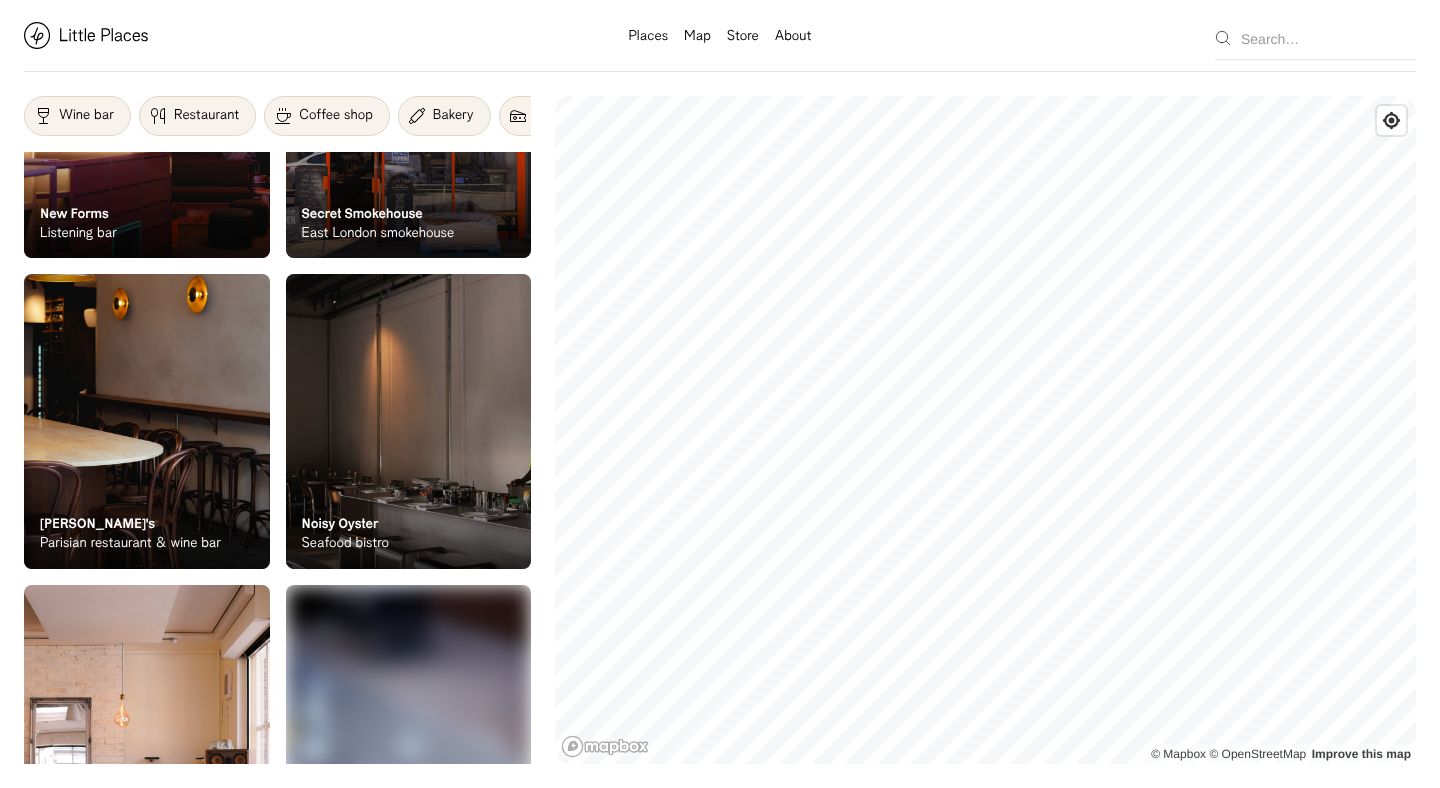 scroll, scrollTop: 1245, scrollLeft: 0, axis: vertical 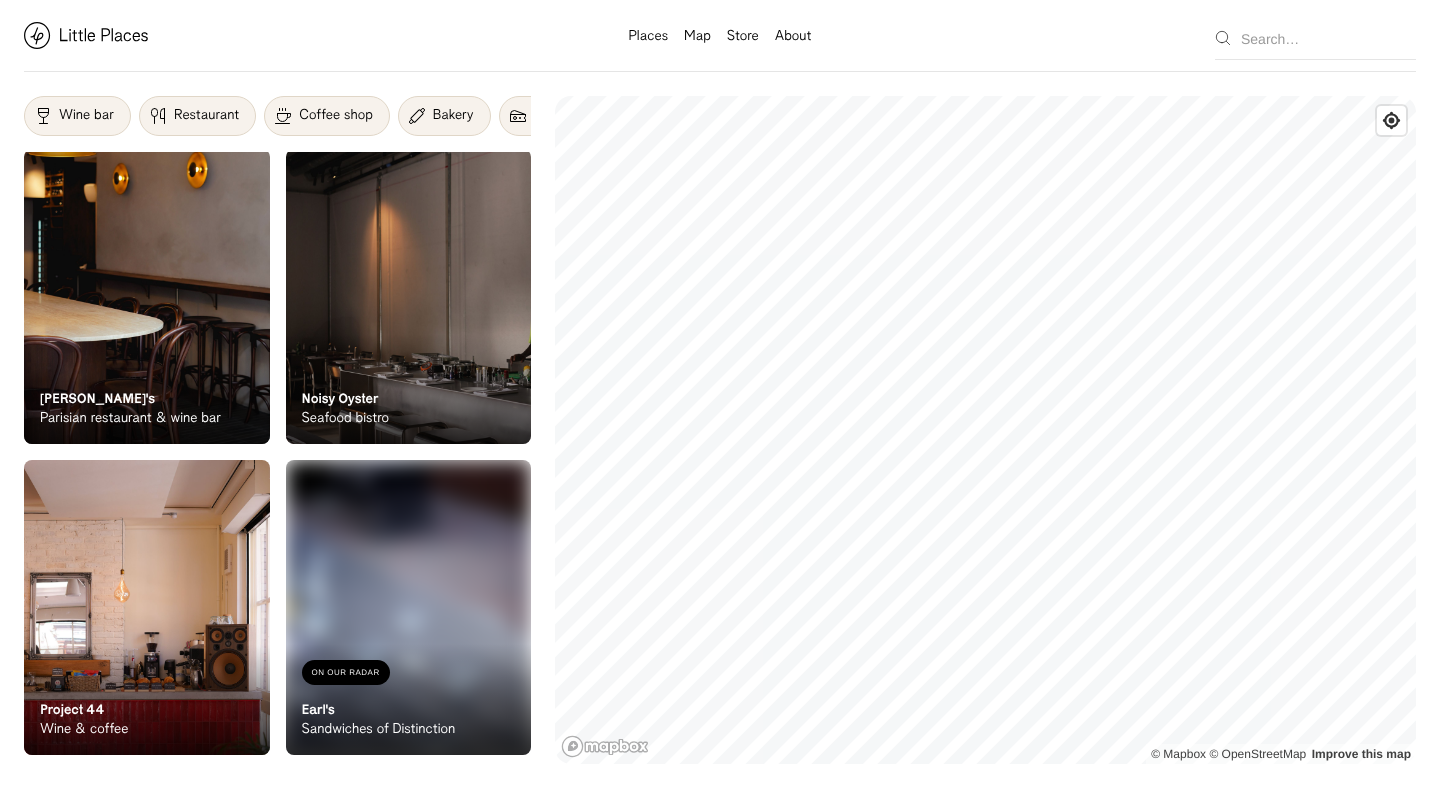 click at bounding box center (147, 296) 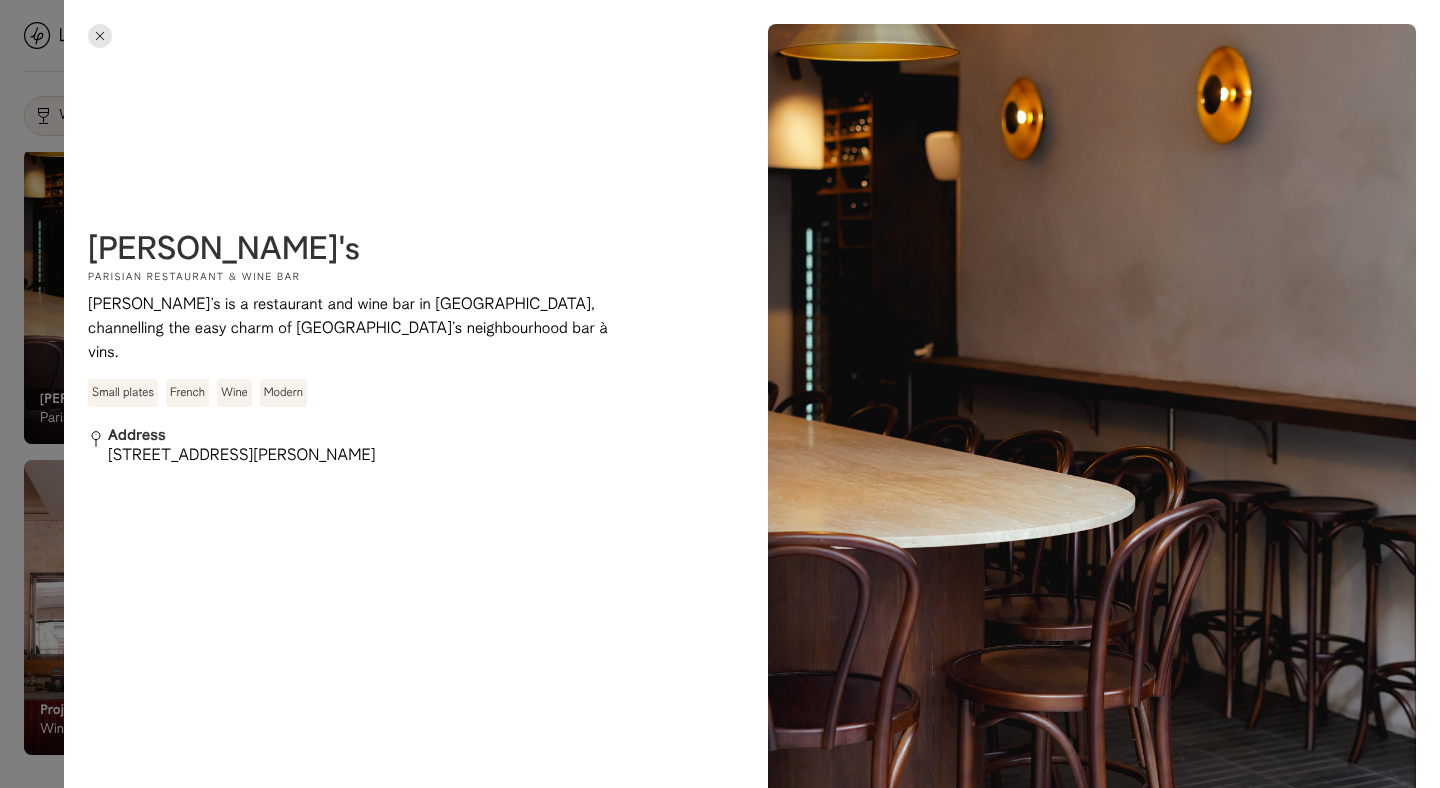 click on "[STREET_ADDRESS][PERSON_NAME]" at bounding box center (278, 456) 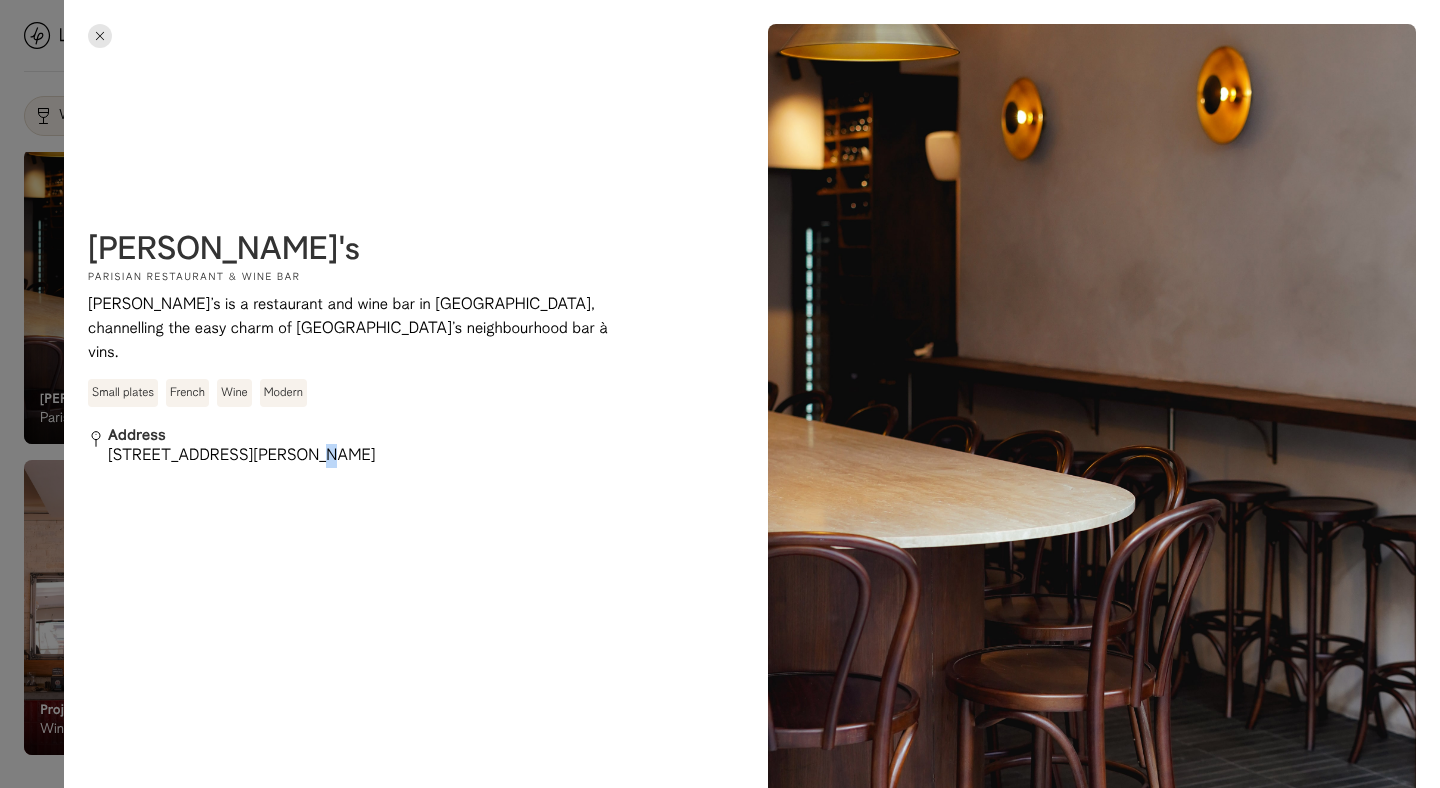 click on "[STREET_ADDRESS][PERSON_NAME]" at bounding box center [278, 456] 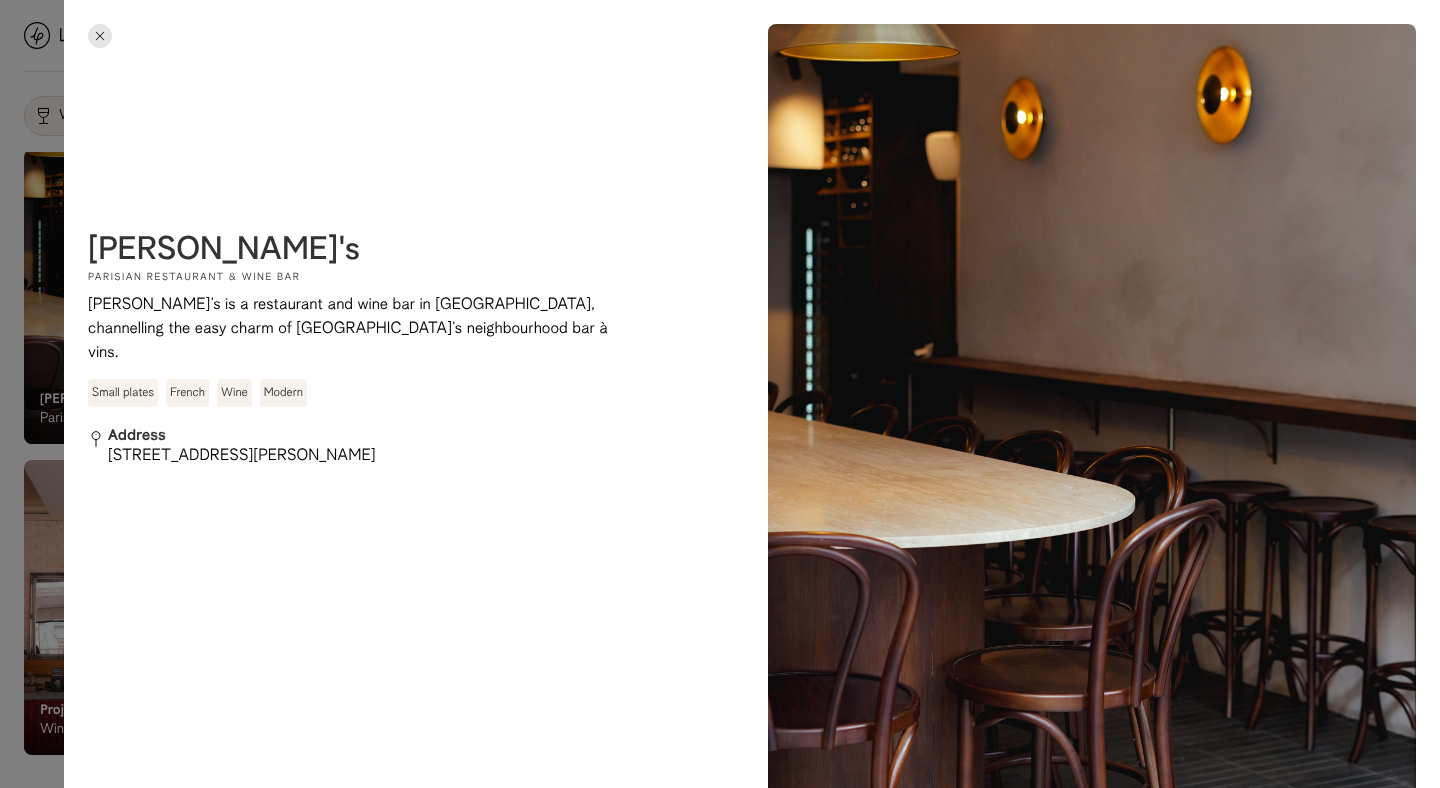 click on "[PERSON_NAME]’s is a restaurant and wine bar in [GEOGRAPHIC_DATA], channelling the easy charm of [GEOGRAPHIC_DATA]’s neighbourhood bar à vins." at bounding box center (358, 329) 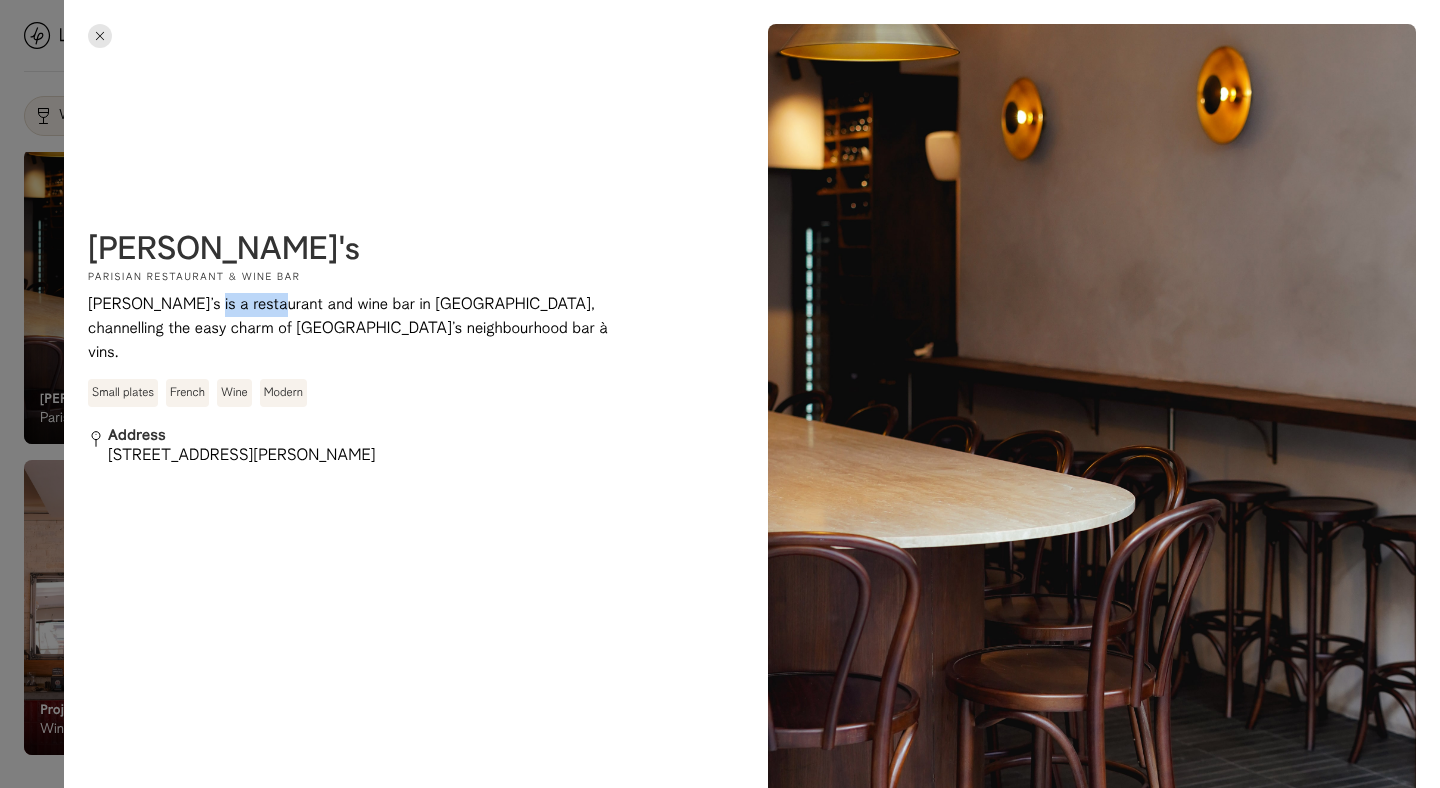 click on "[PERSON_NAME]’s is a restaurant and wine bar in [GEOGRAPHIC_DATA], channelling the easy charm of [GEOGRAPHIC_DATA]’s neighbourhood bar à vins." at bounding box center [358, 329] 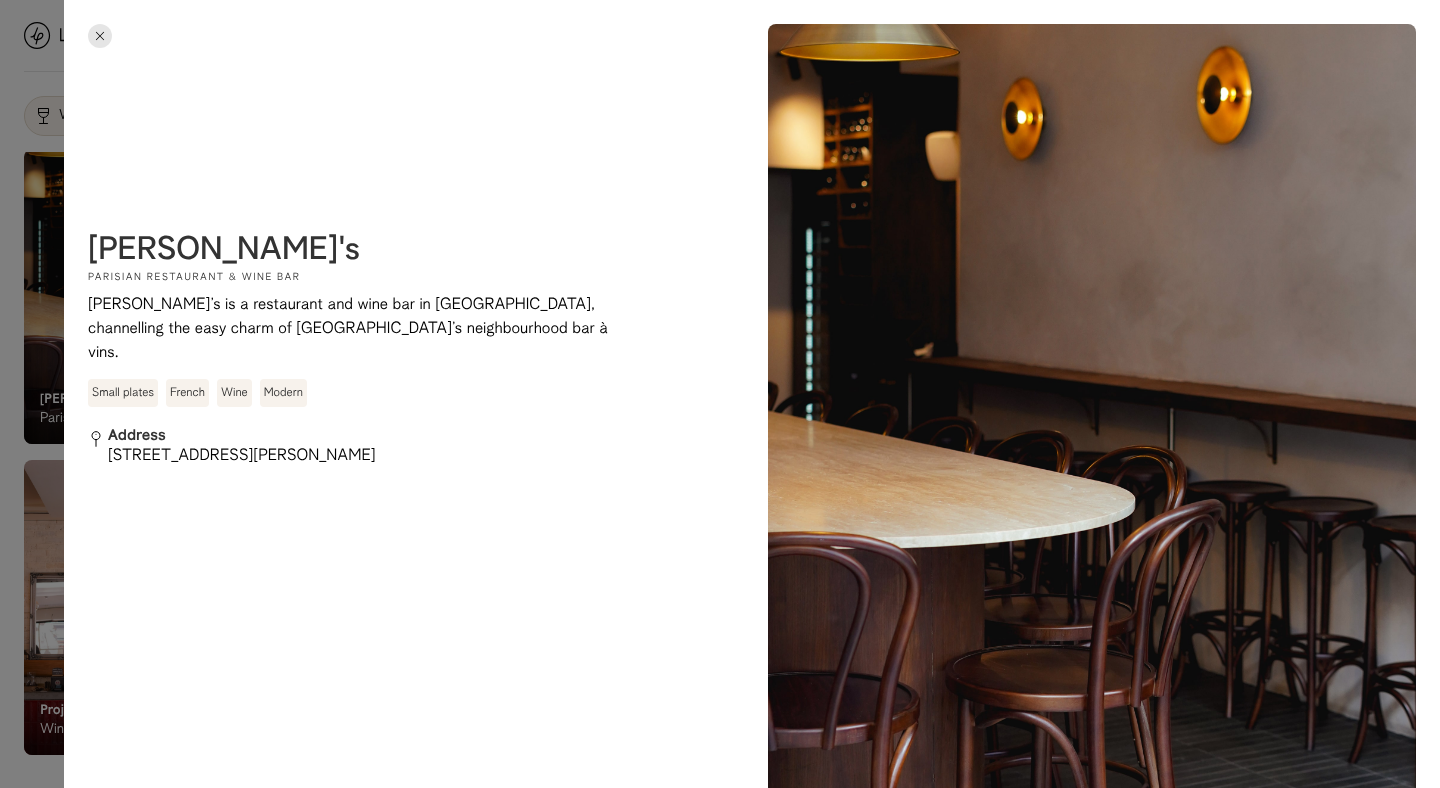 drag, startPoint x: 105, startPoint y: 411, endPoint x: 90, endPoint y: 410, distance: 15.033297 